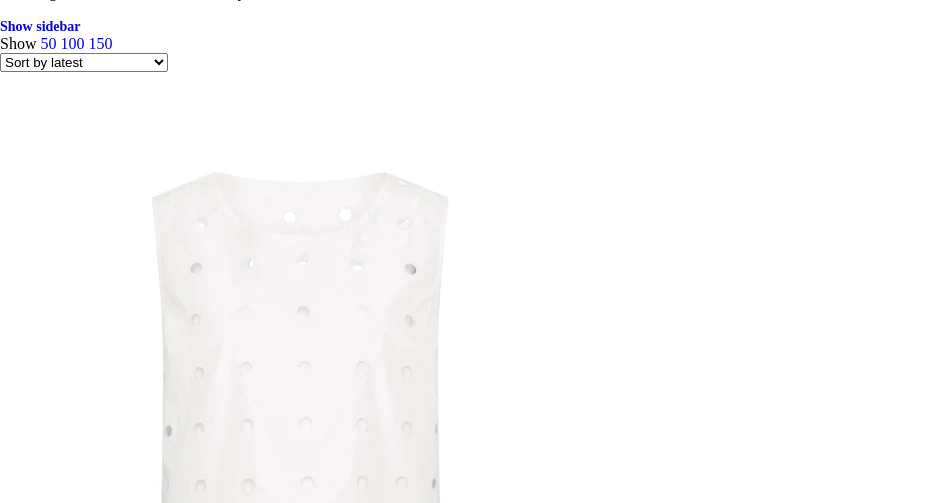 scroll, scrollTop: 700, scrollLeft: 0, axis: vertical 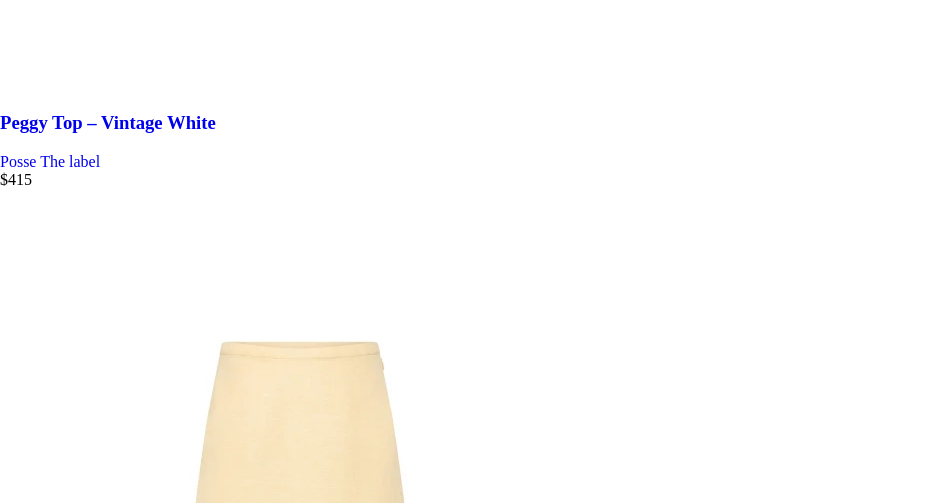 click at bounding box center [300, 6228] 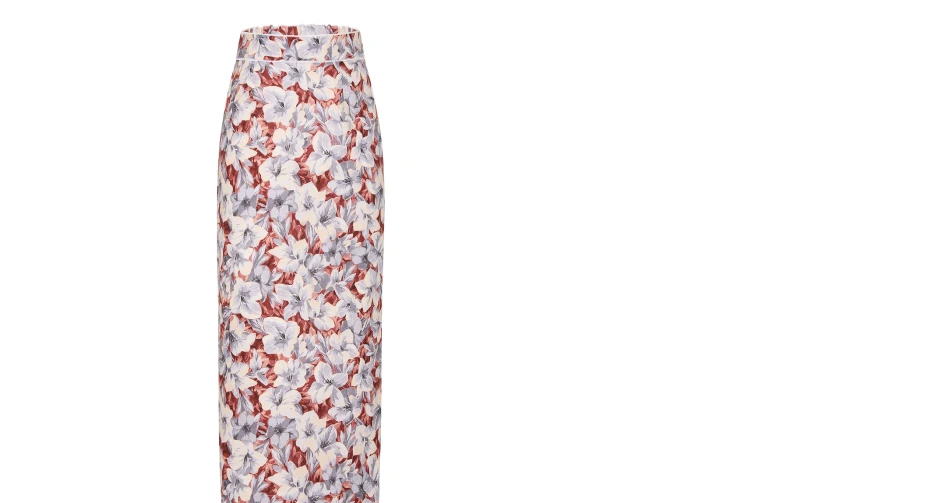scroll, scrollTop: 4851, scrollLeft: 0, axis: vertical 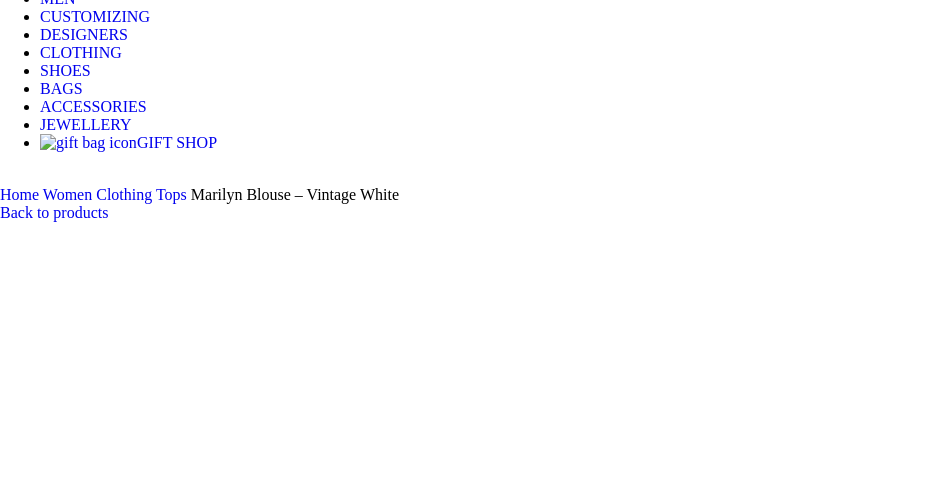 click on "Choose an option L M S XS XL XXL XXS" at bounding box center [108, 13822] 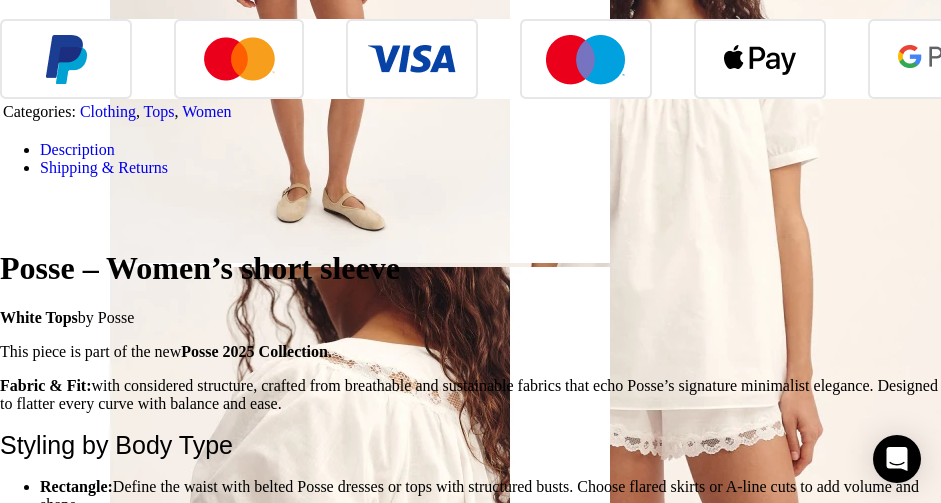scroll, scrollTop: 2200, scrollLeft: 0, axis: vertical 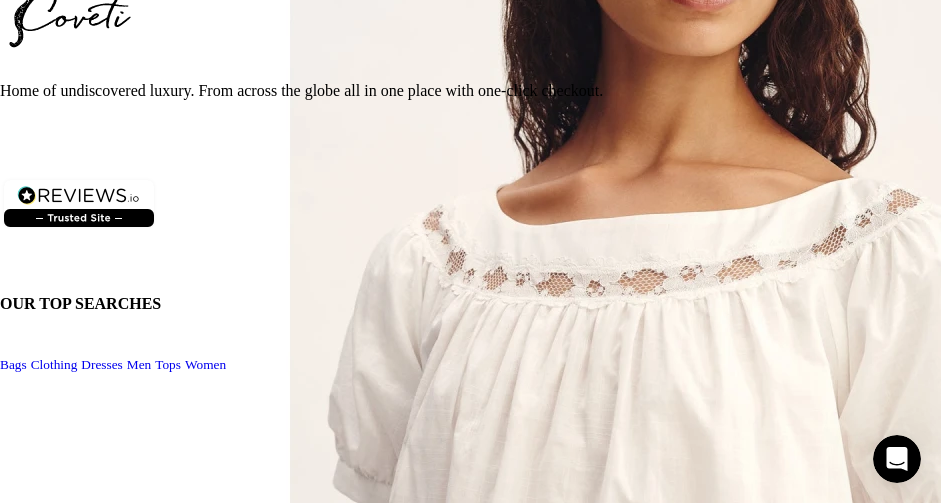 click at bounding box center [0, -6769] 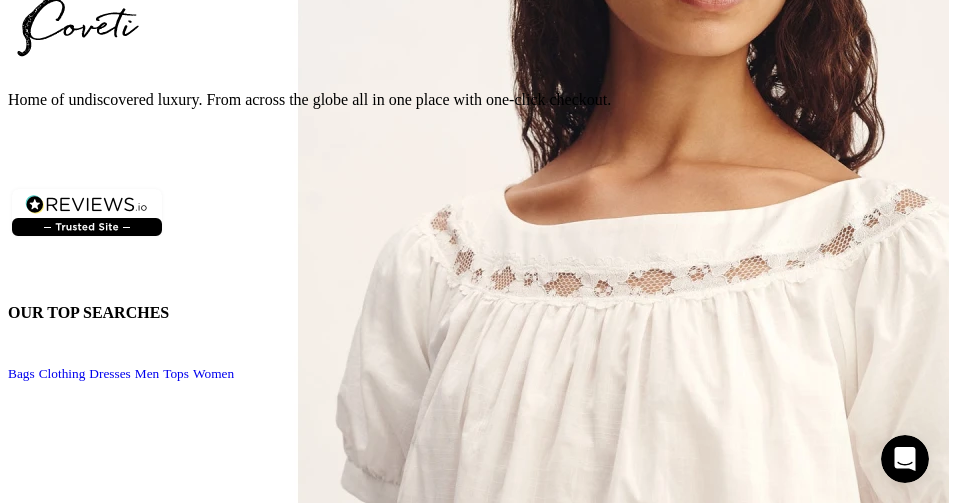 scroll, scrollTop: 6946, scrollLeft: 0, axis: vertical 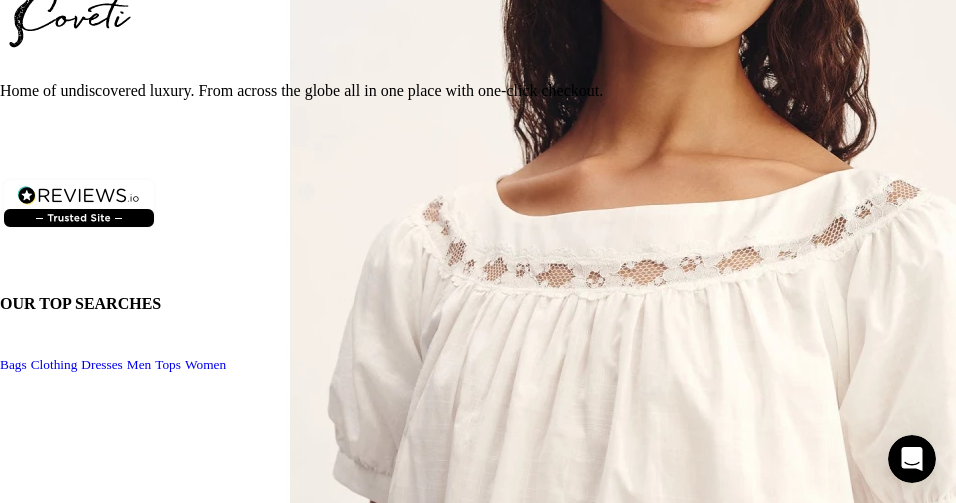 click on "FAQ’s" at bounding box center (61, 4144) 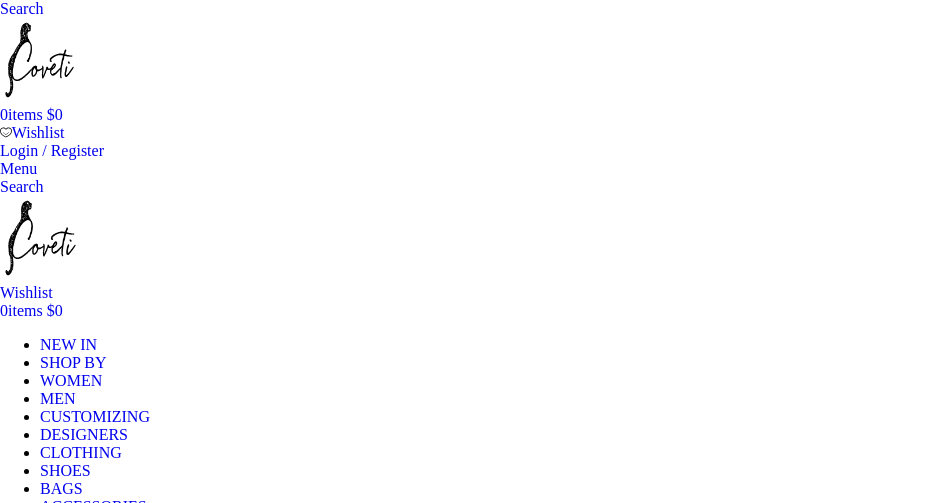scroll, scrollTop: 0, scrollLeft: 0, axis: both 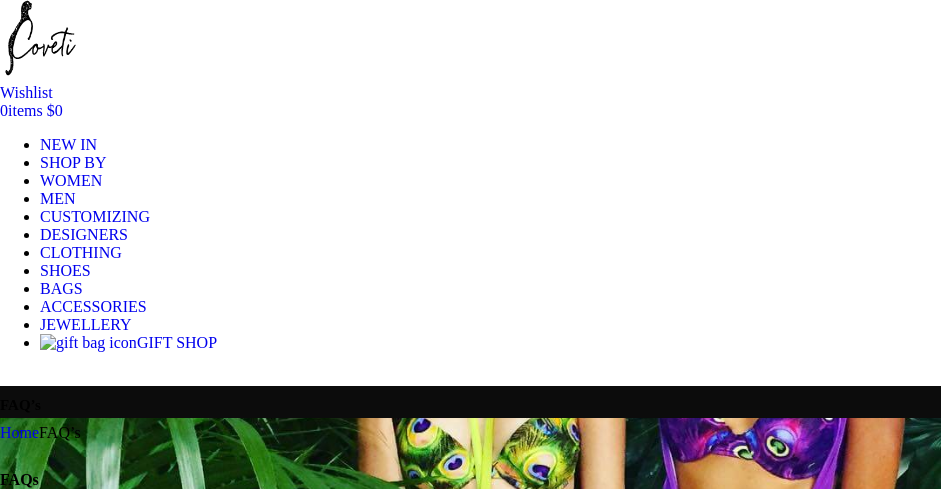 click on "Do I need an account to place an order?" at bounding box center (136, 594) 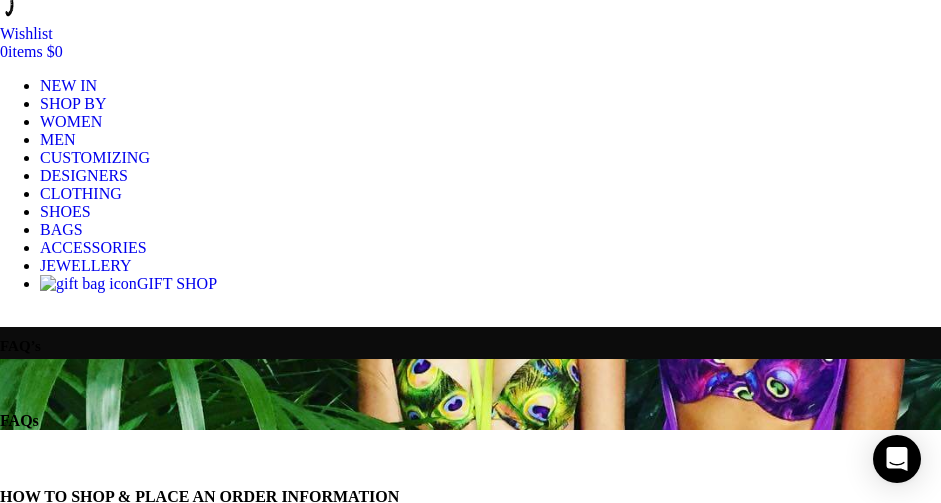 scroll, scrollTop: 359, scrollLeft: 0, axis: vertical 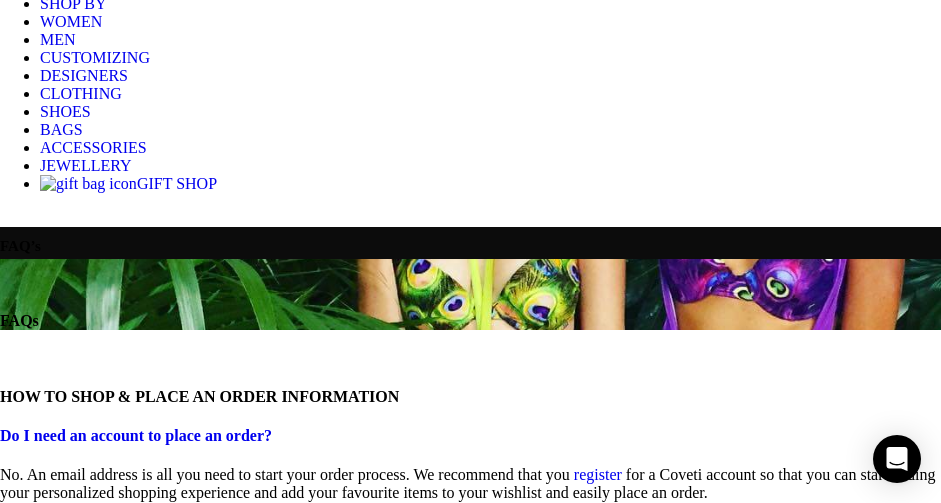 click on "How do I place an order on your site?" at bounding box center (128, 628) 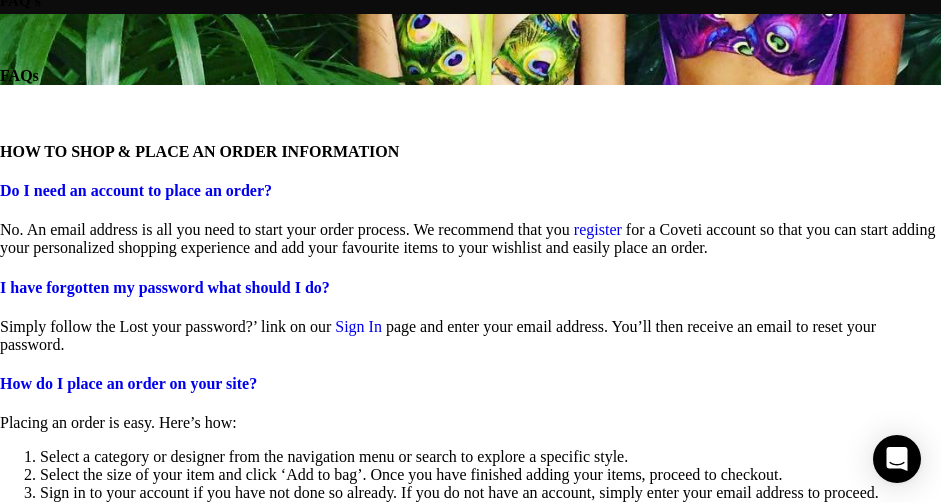 scroll, scrollTop: 559, scrollLeft: 0, axis: vertical 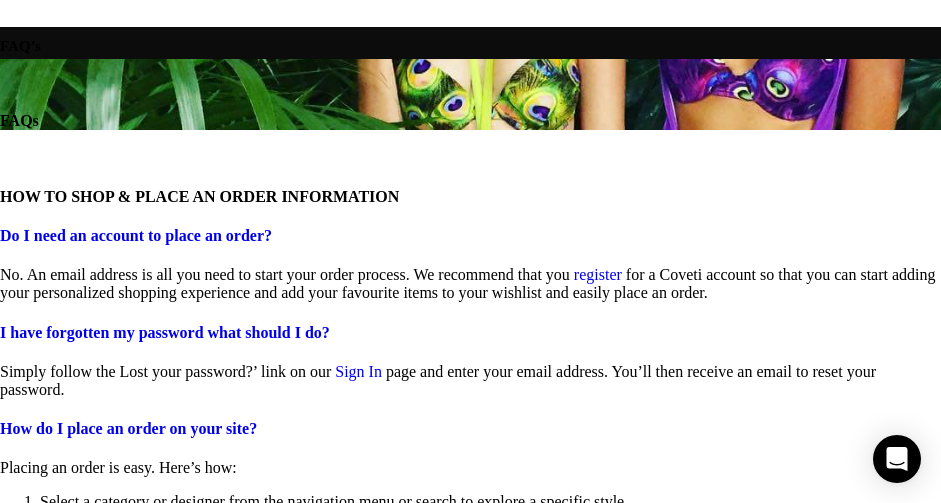 click on "Can I place an order over the phone or WhatsApp ?" at bounding box center [177, 613] 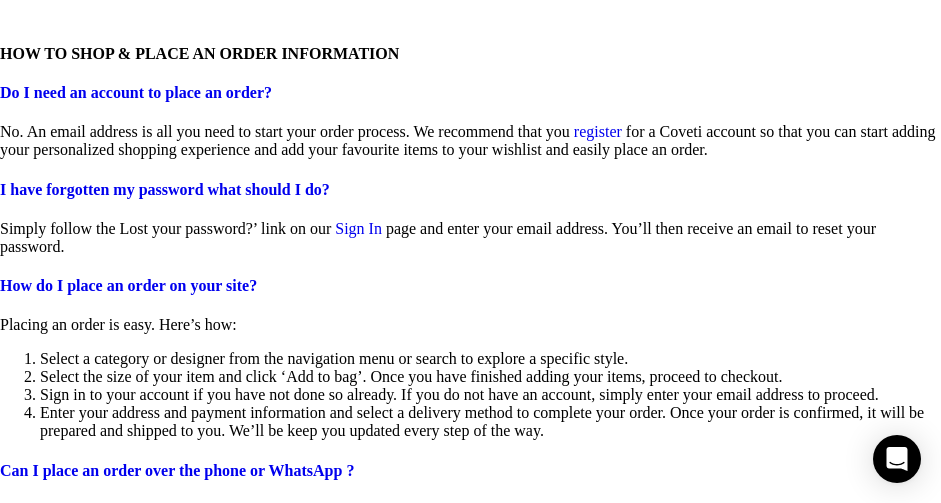 scroll, scrollTop: 667, scrollLeft: 0, axis: vertical 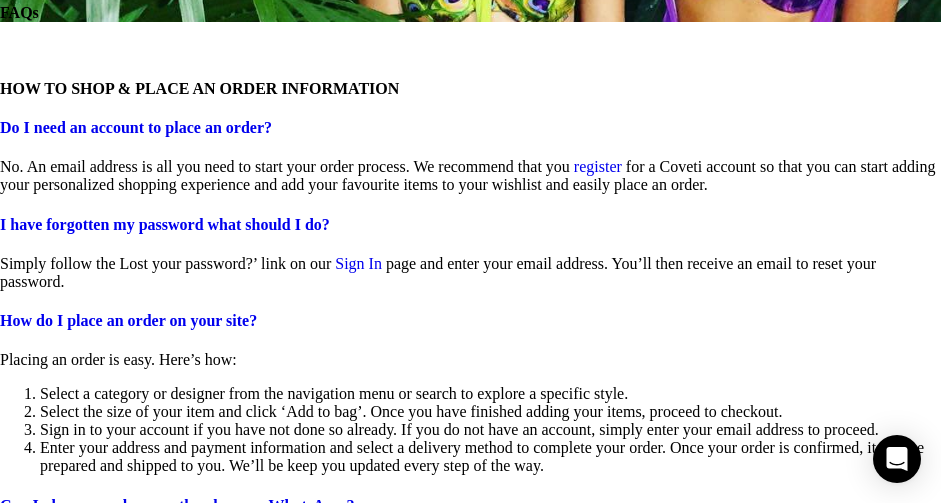 click on "Shipping" at bounding box center [30, 815] 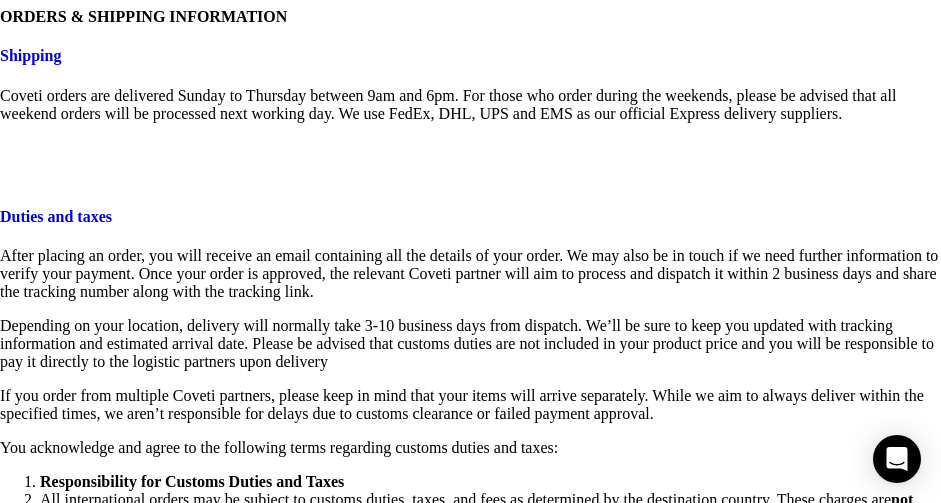 scroll, scrollTop: 1467, scrollLeft: 0, axis: vertical 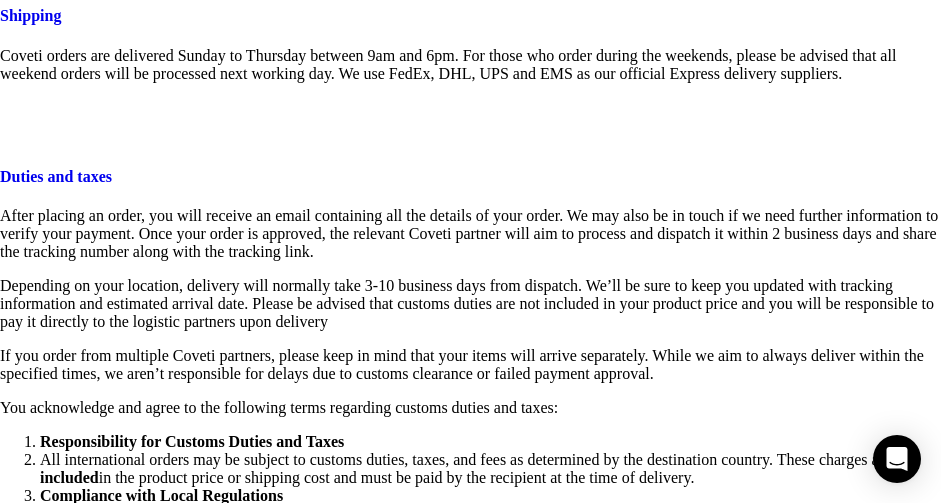click on "Why is Coveti pricing special?" at bounding box center (103, 1891) 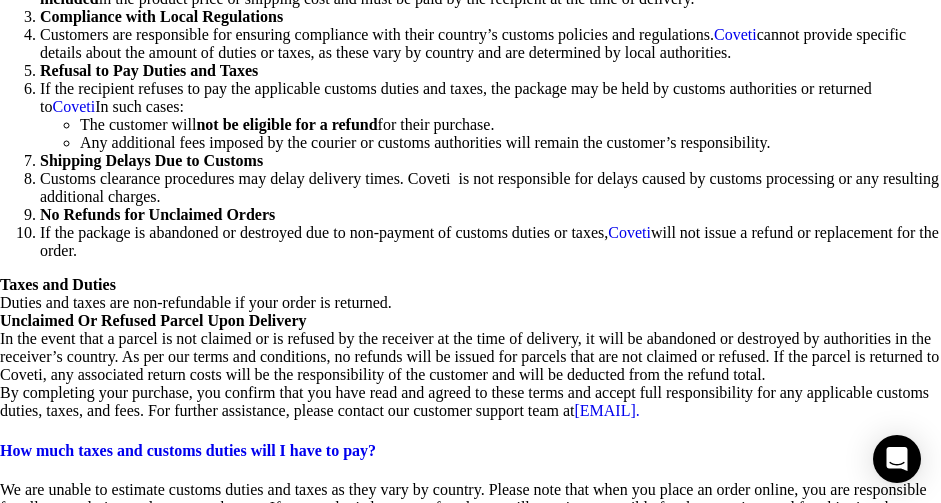 scroll, scrollTop: 1967, scrollLeft: 0, axis: vertical 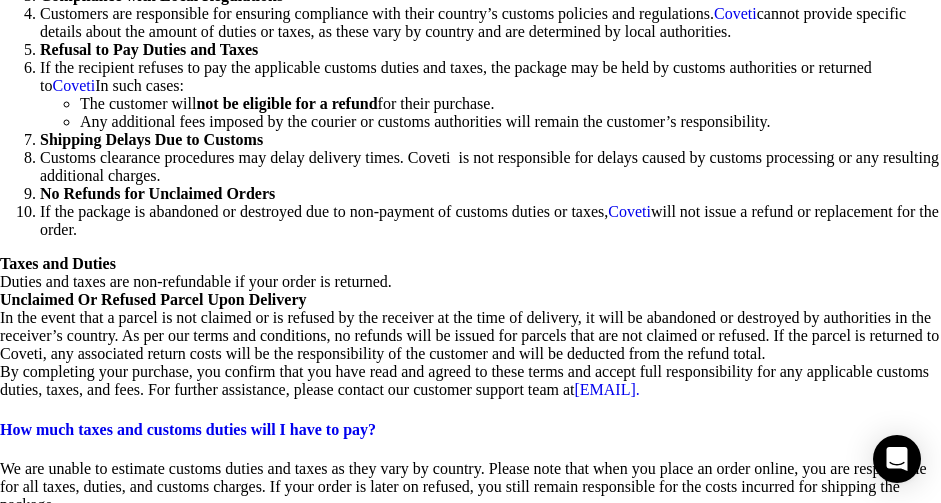 click on "Return Policy" at bounding box center (47, 1887) 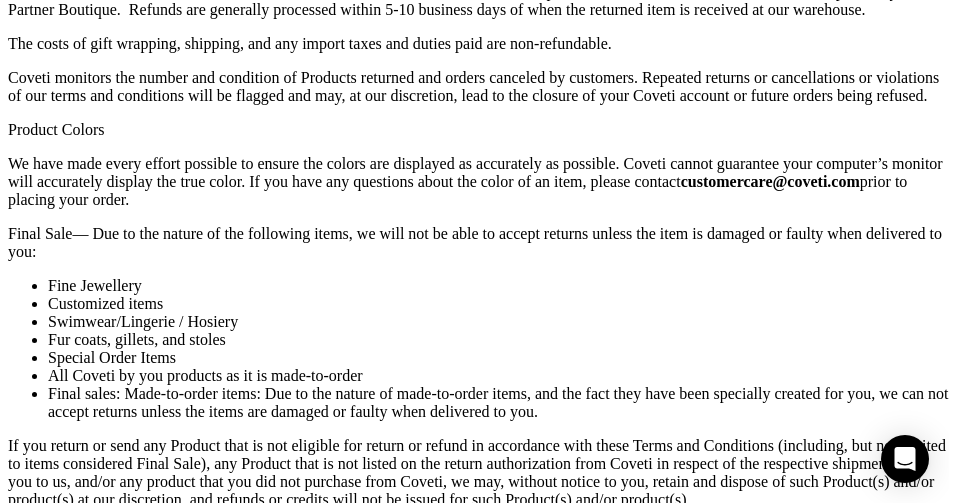 scroll, scrollTop: 4267, scrollLeft: 0, axis: vertical 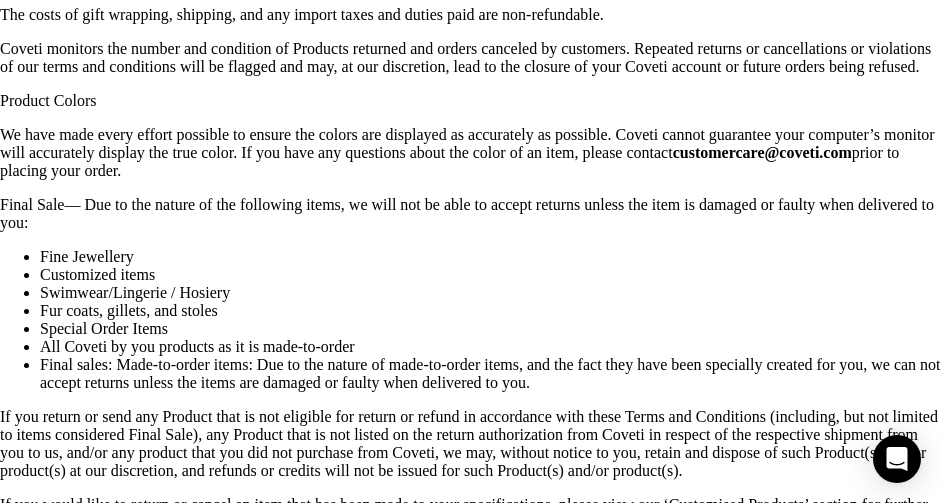 click at bounding box center [0, -4099] 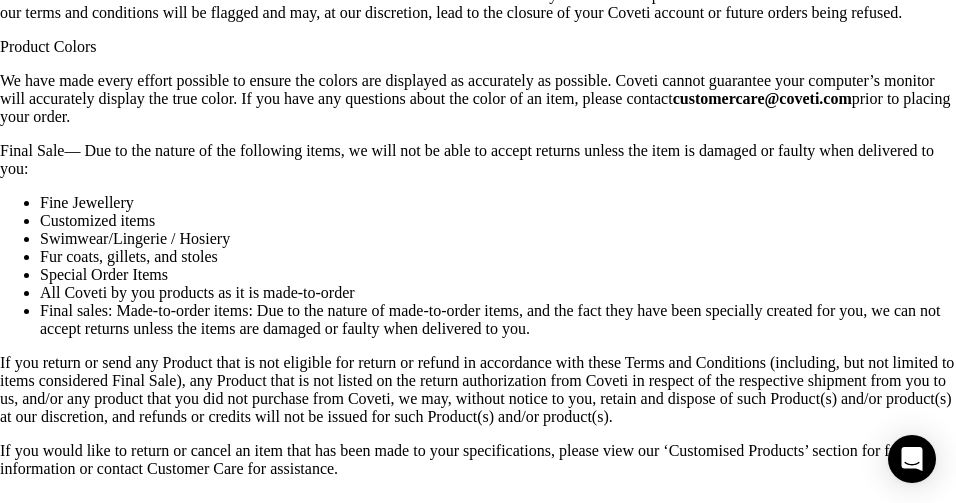 click at bounding box center [40, 4310] 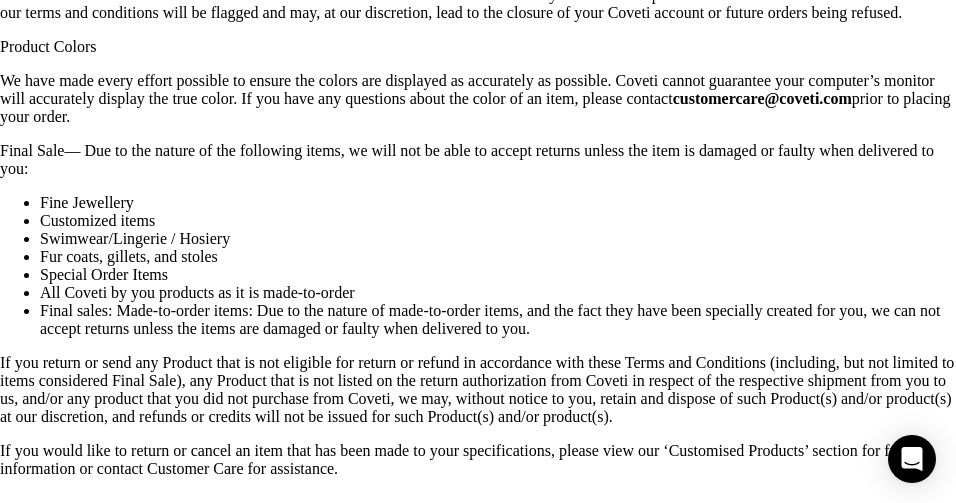scroll, scrollTop: 236, scrollLeft: 0, axis: vertical 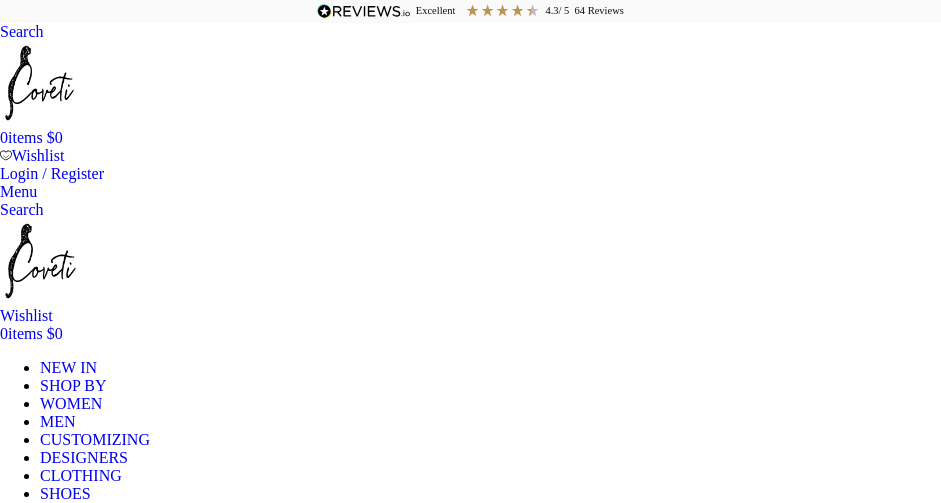 click on "P" at bounding box center [526, 841] 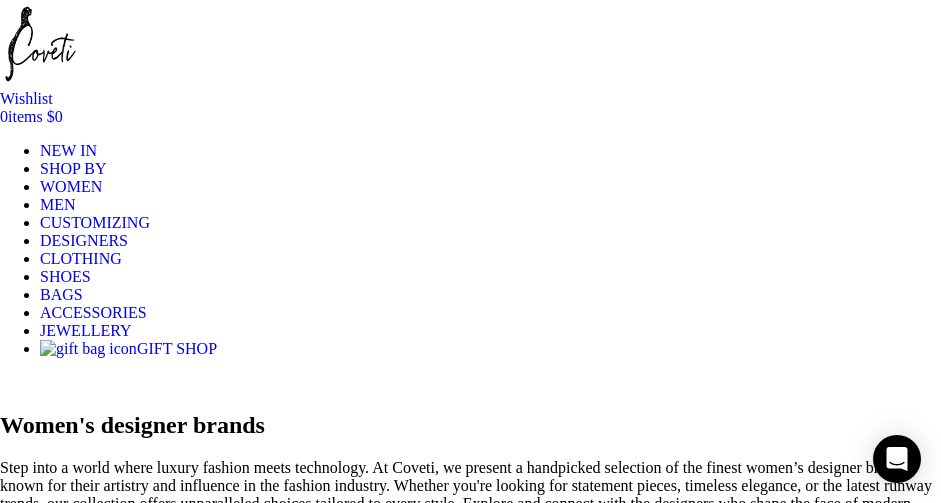 scroll, scrollTop: 300, scrollLeft: 0, axis: vertical 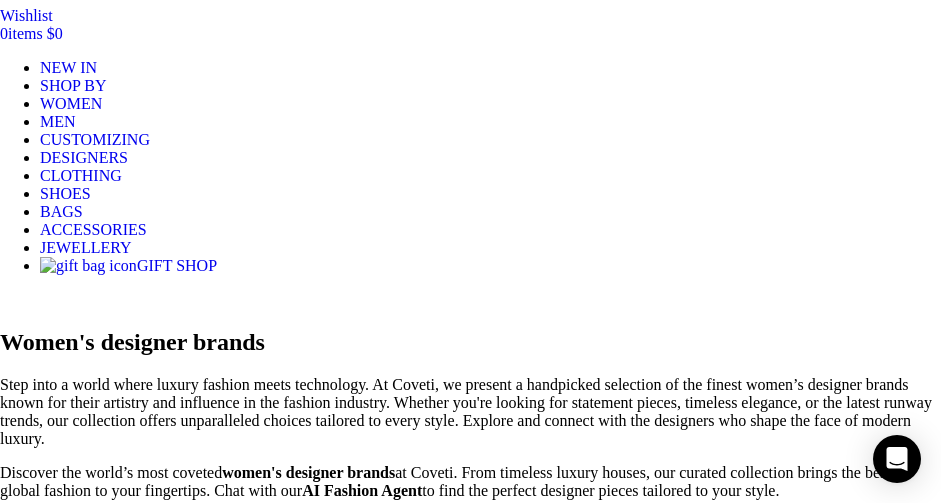 click on "Posse The label" at bounding box center [290, 608] 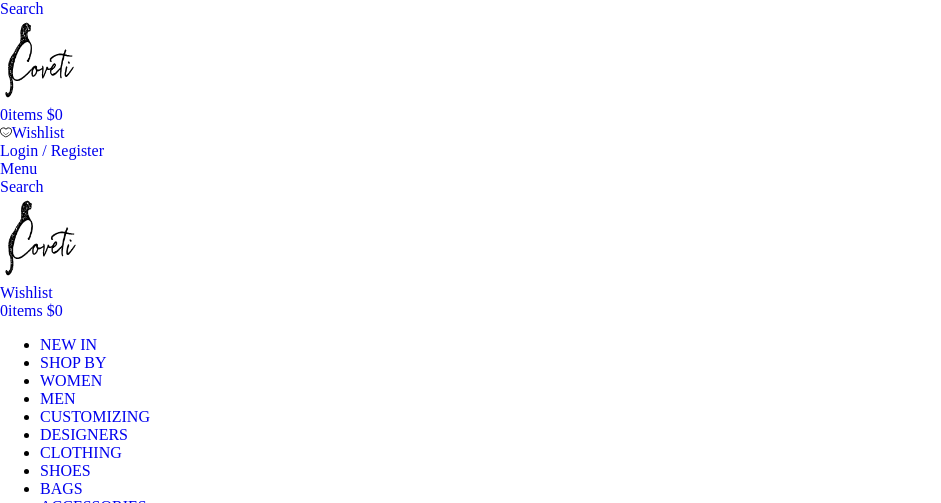 scroll, scrollTop: 604, scrollLeft: 0, axis: vertical 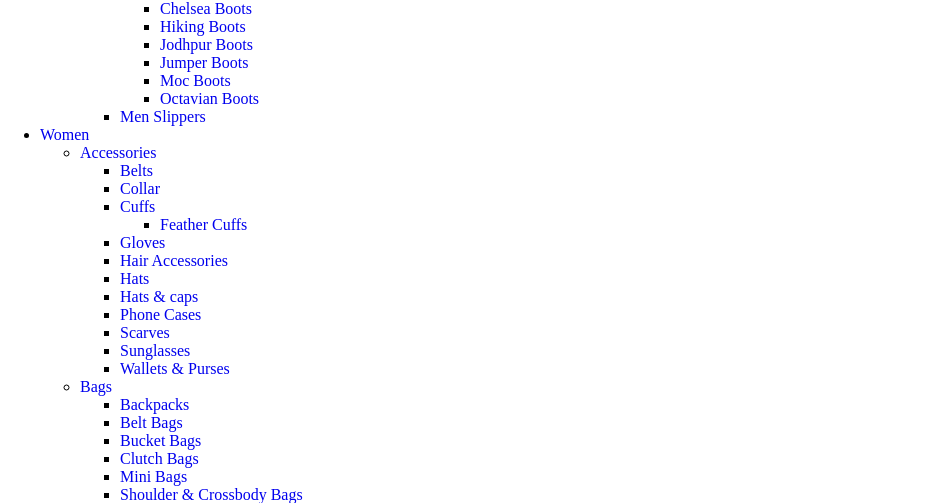 click at bounding box center [300, 9353] 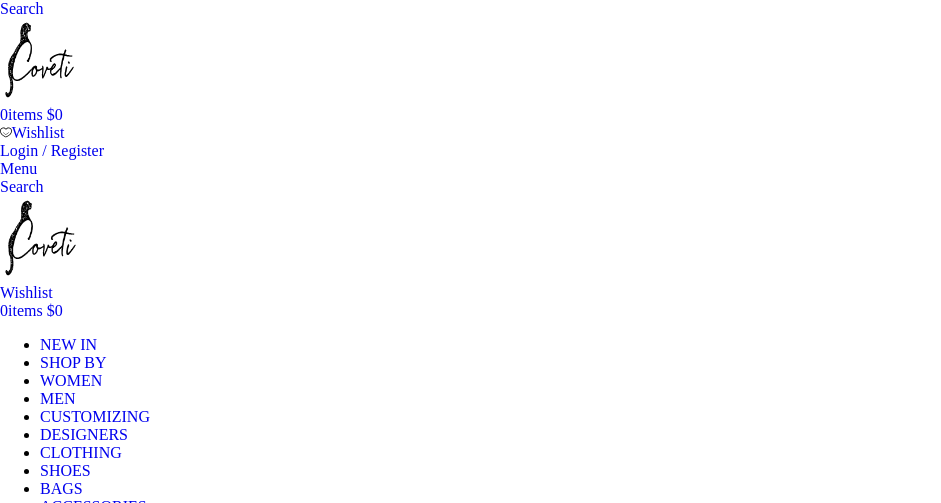 scroll, scrollTop: 400, scrollLeft: 0, axis: vertical 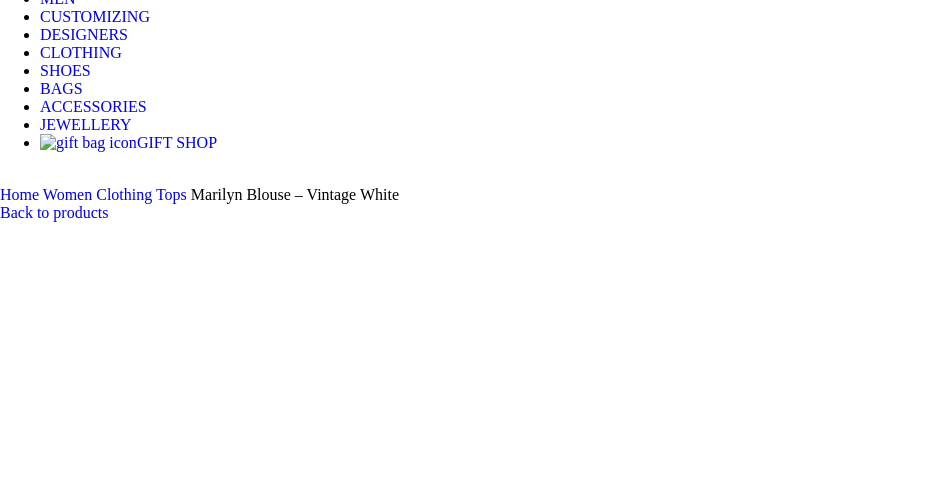 click on "Choose an option L M S XS XL XXL XXS" at bounding box center [108, 13822] 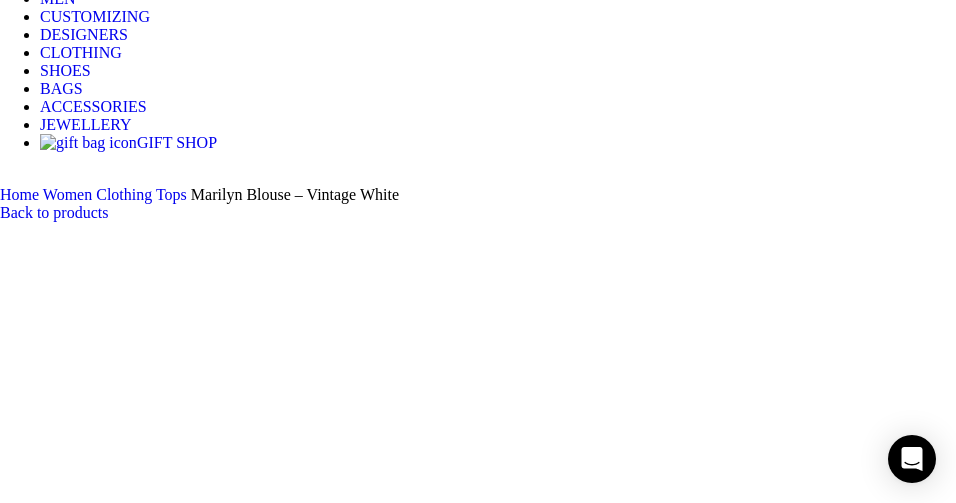 click on "View cart" at bounding box center [31, 13743] 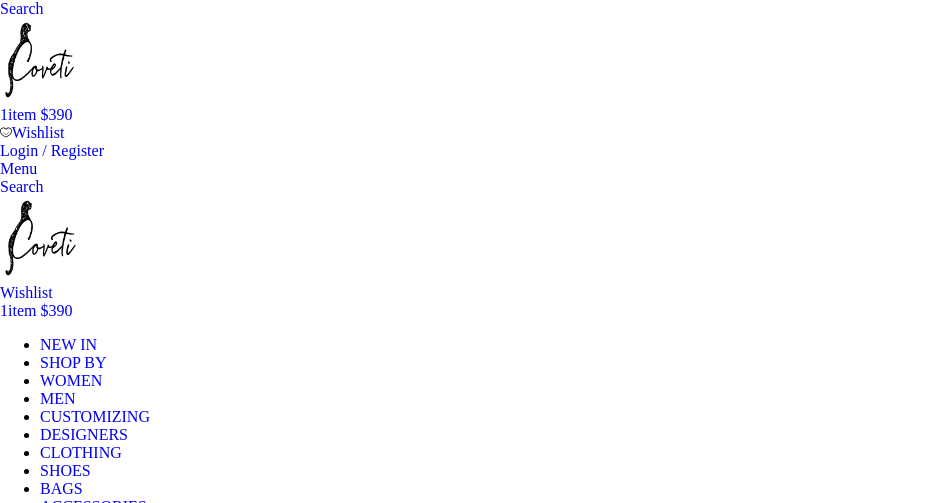 scroll, scrollTop: 156, scrollLeft: 0, axis: vertical 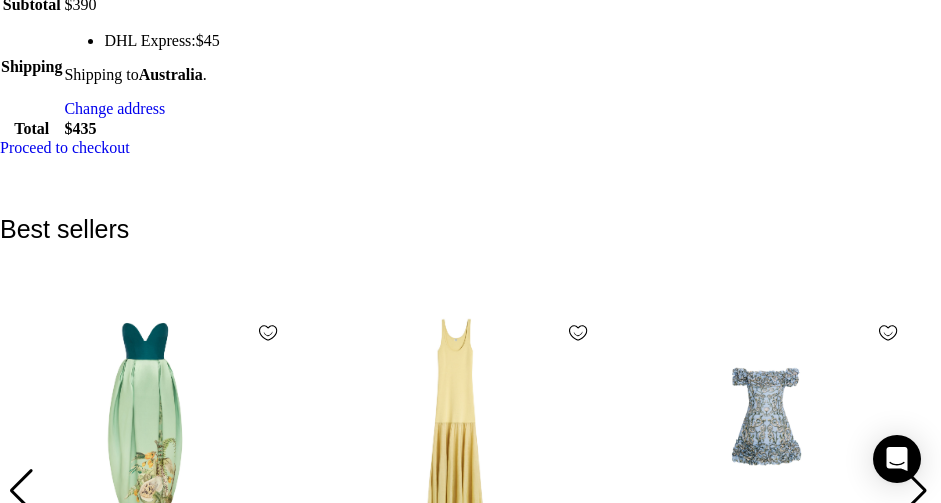 click at bounding box center [926, 836] 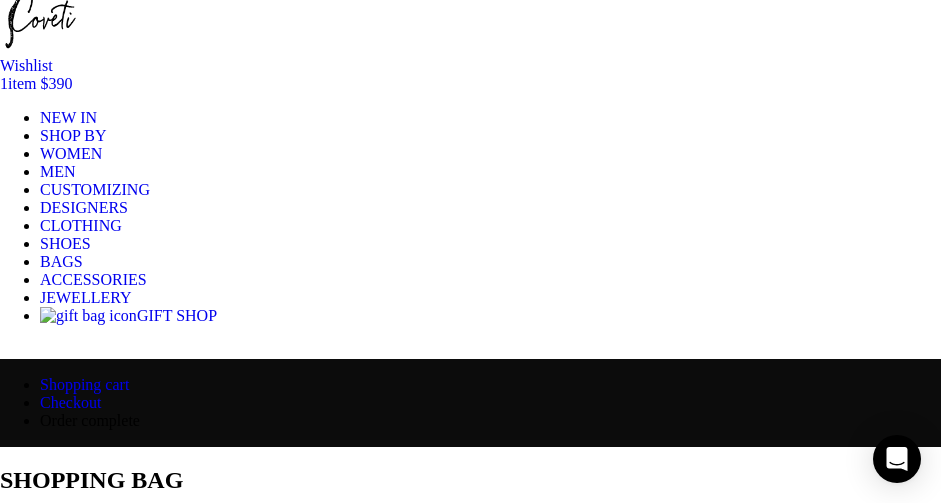 scroll, scrollTop: 153, scrollLeft: 0, axis: vertical 